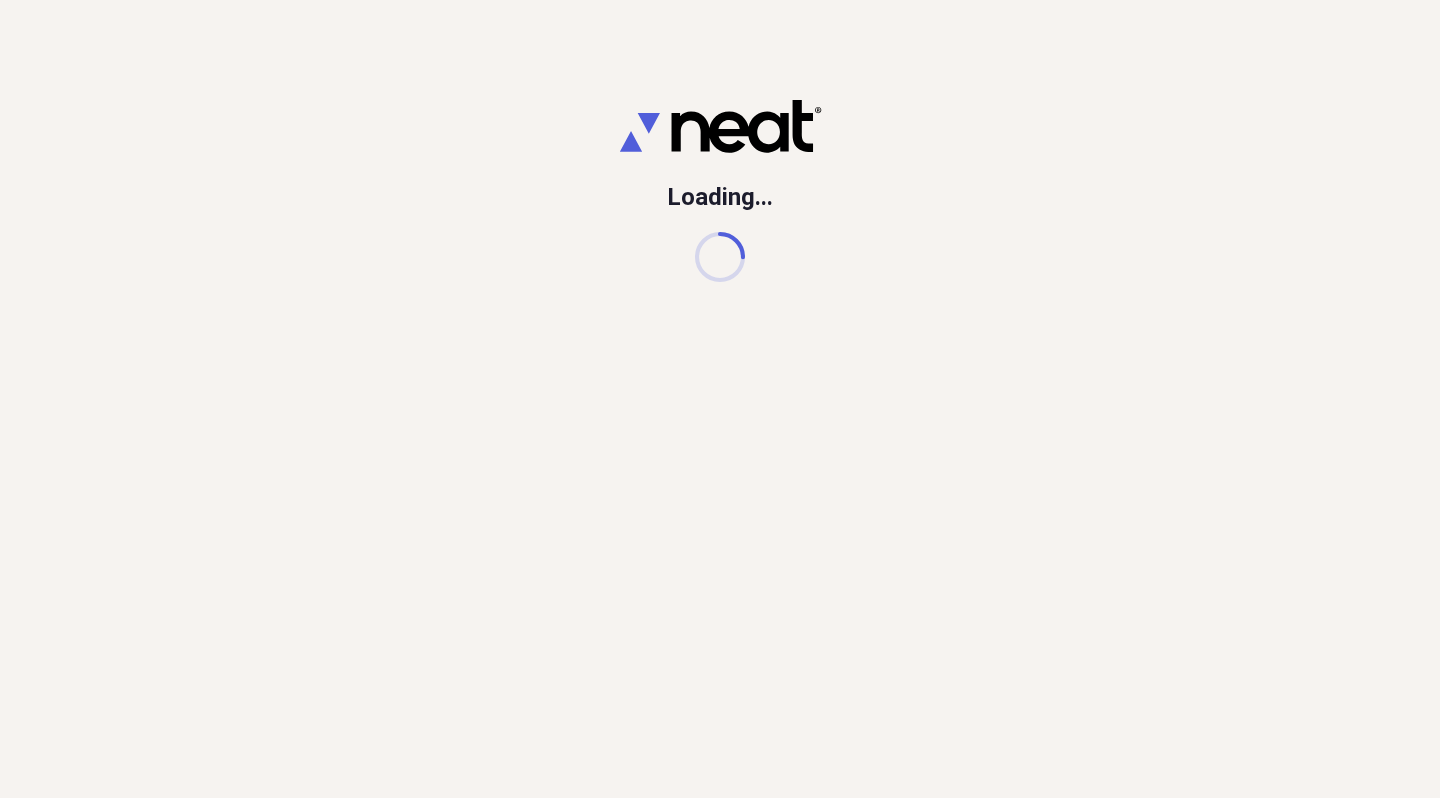 scroll, scrollTop: 0, scrollLeft: 0, axis: both 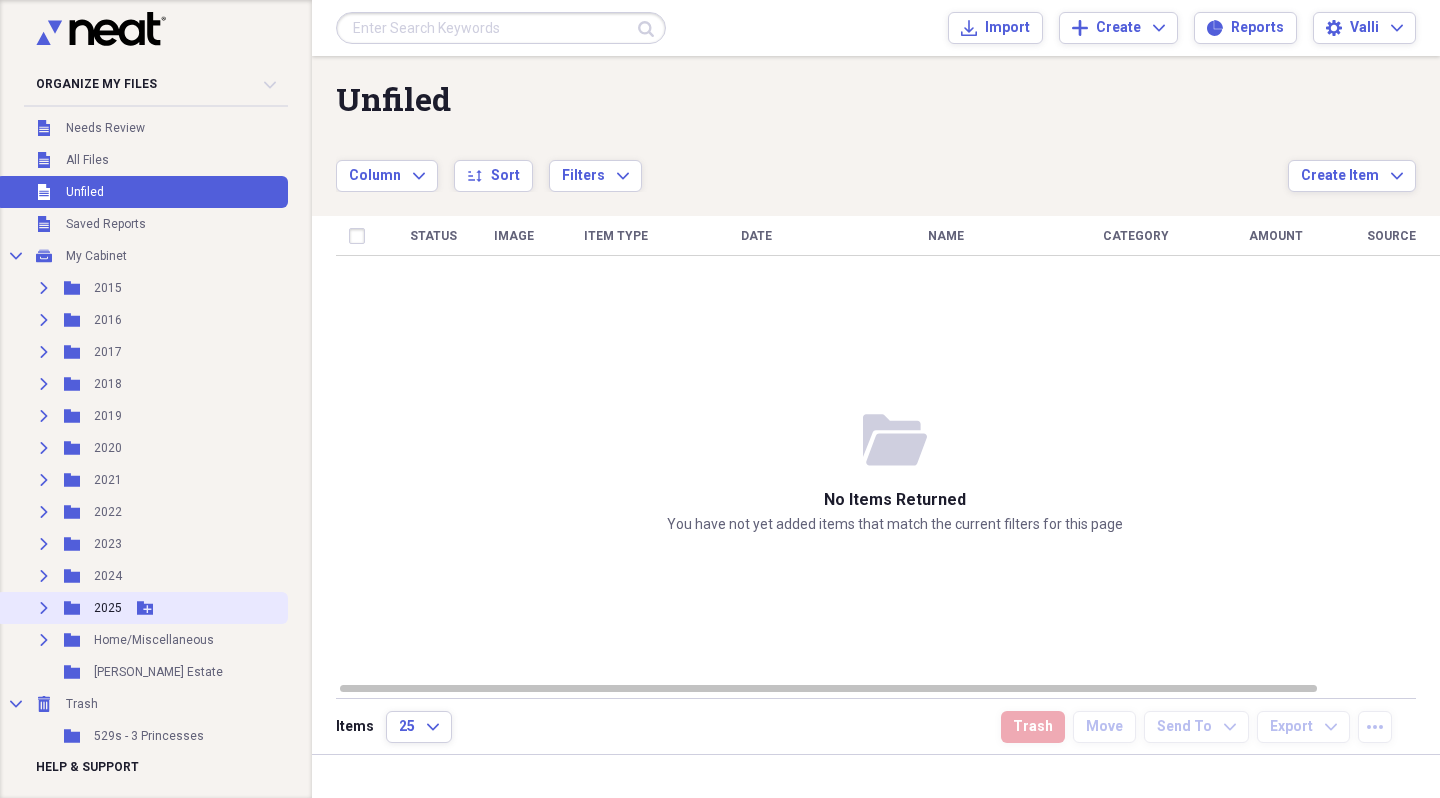 click on "Expand" 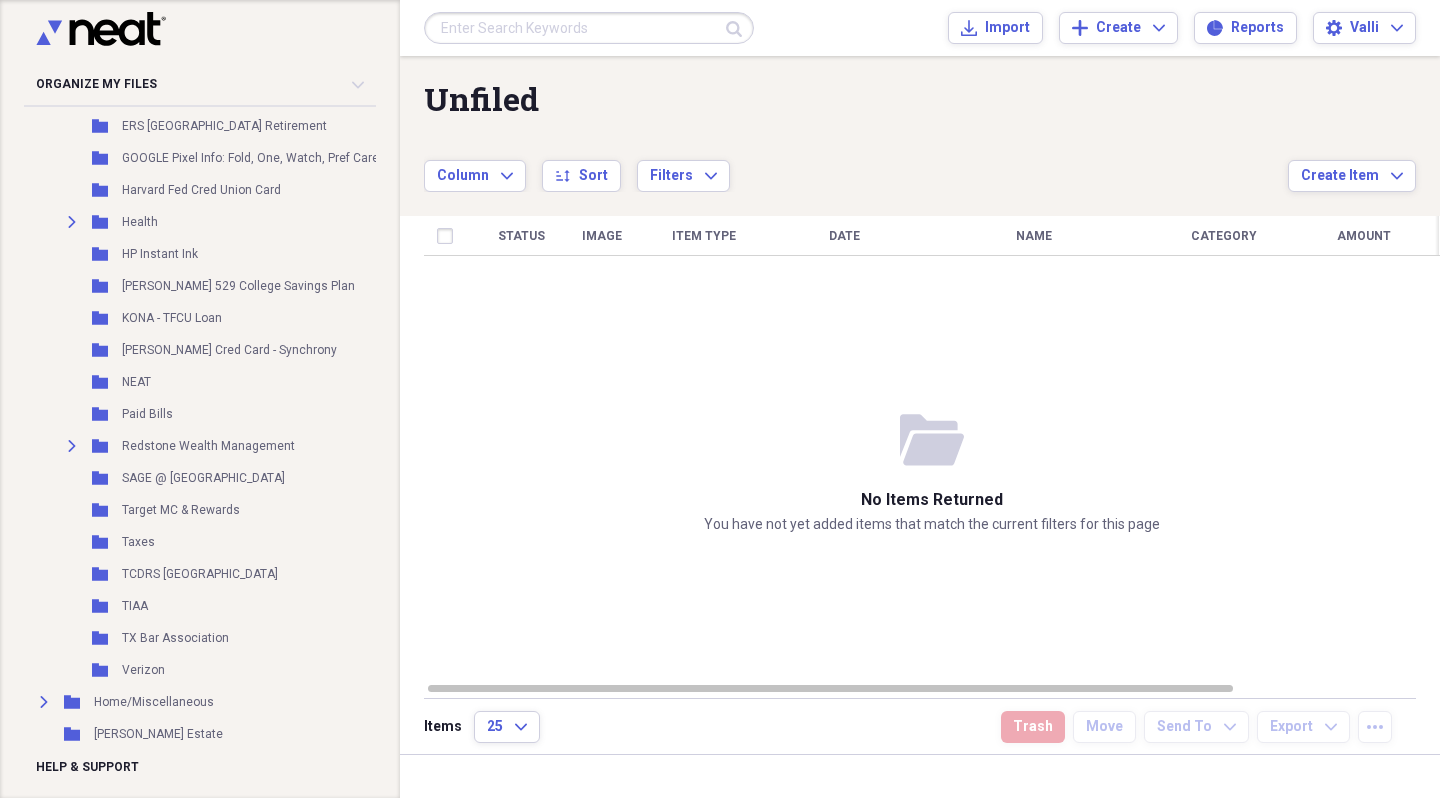 scroll, scrollTop: 739, scrollLeft: 0, axis: vertical 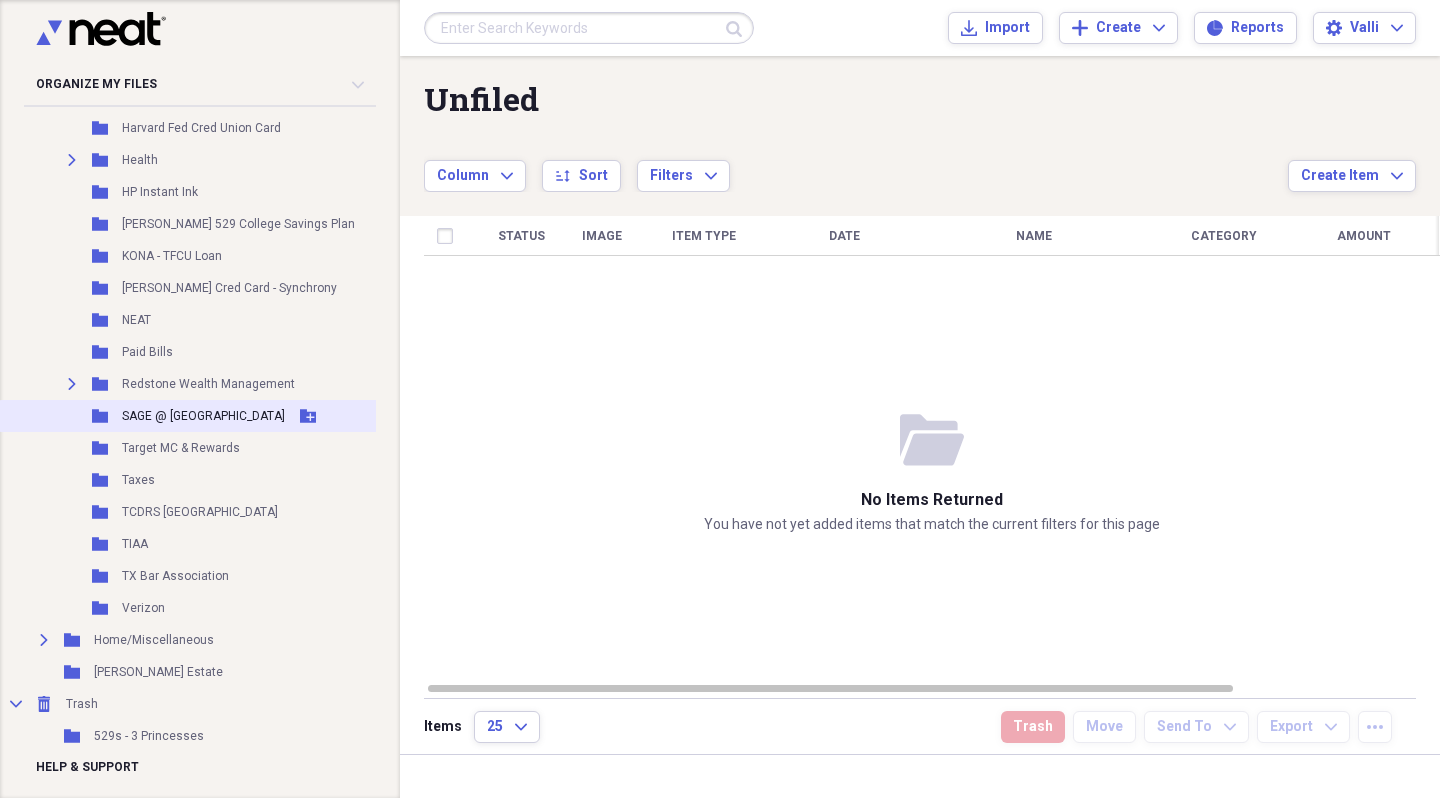 click on "SAGE @ [GEOGRAPHIC_DATA]" at bounding box center (203, 416) 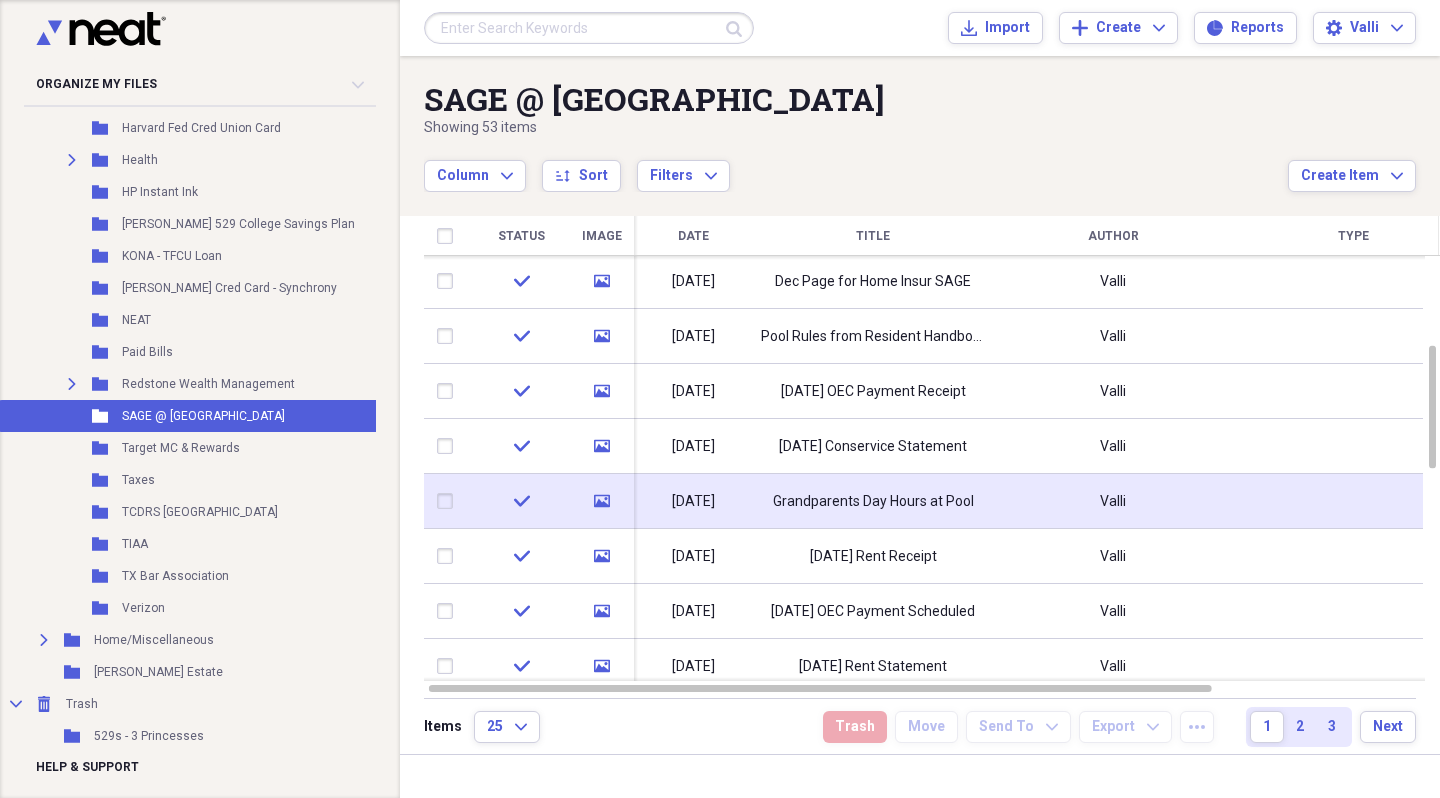 click on "Grandparents Day Hours at Pool" at bounding box center (873, 502) 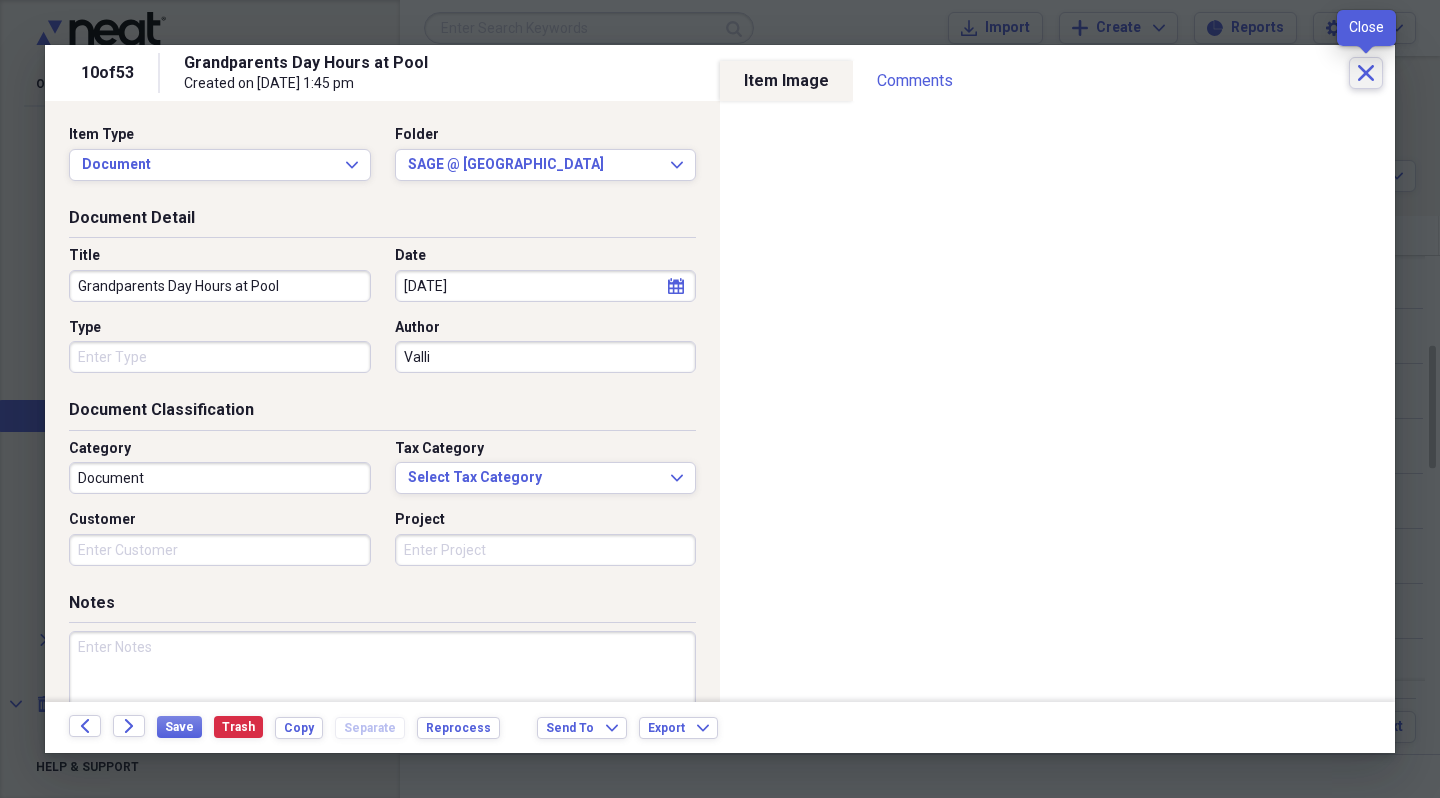 click on "Close" 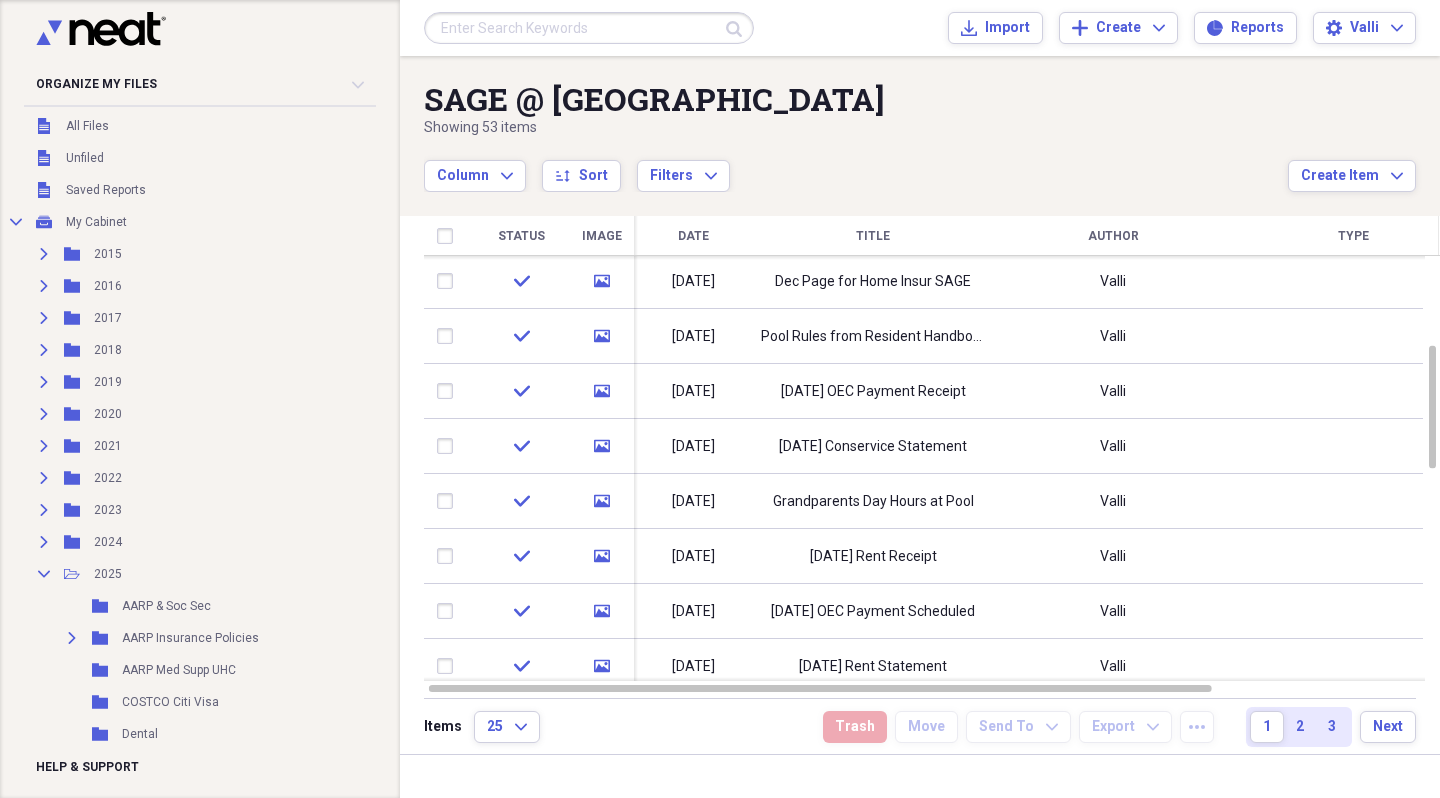 scroll, scrollTop: 28, scrollLeft: 0, axis: vertical 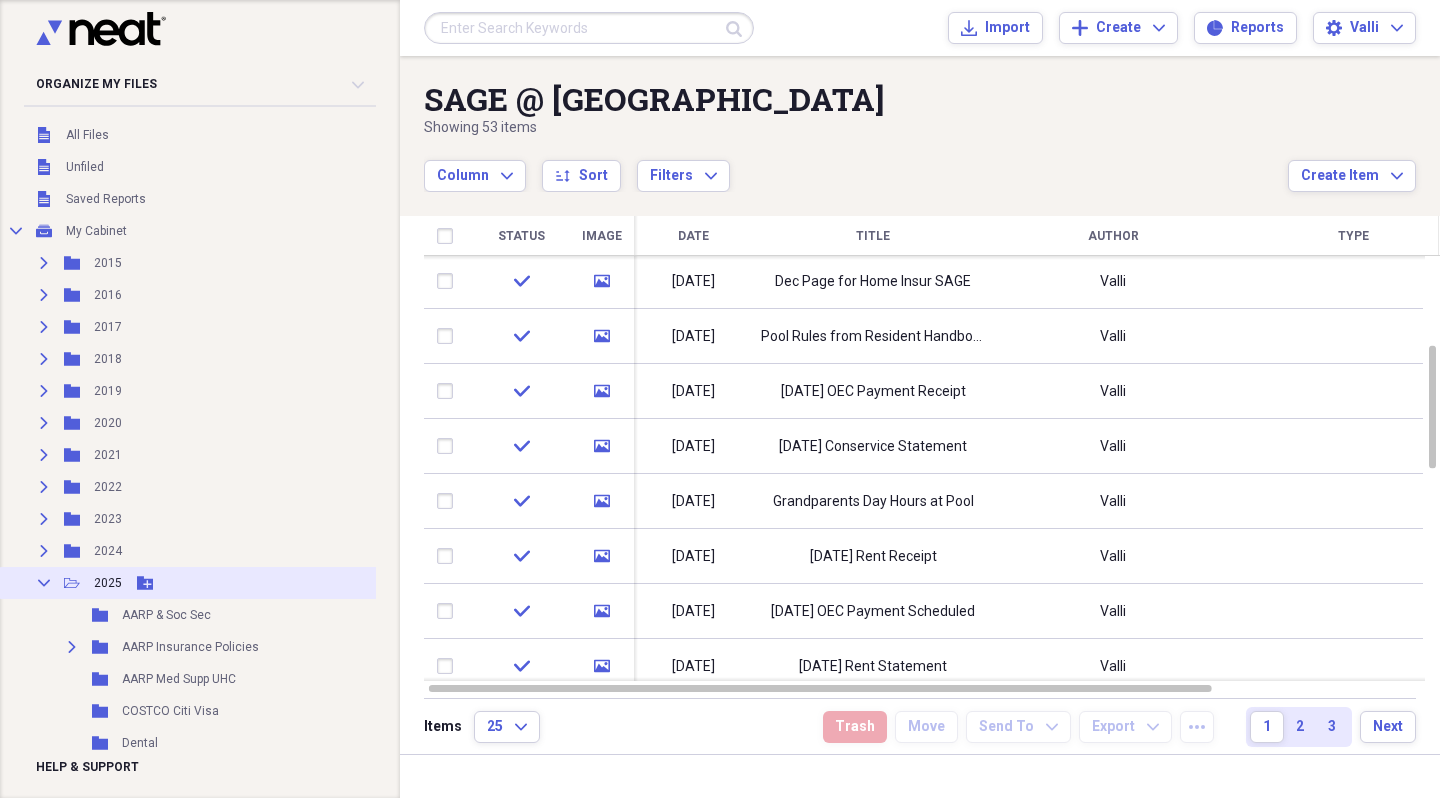 click on "Collapse" 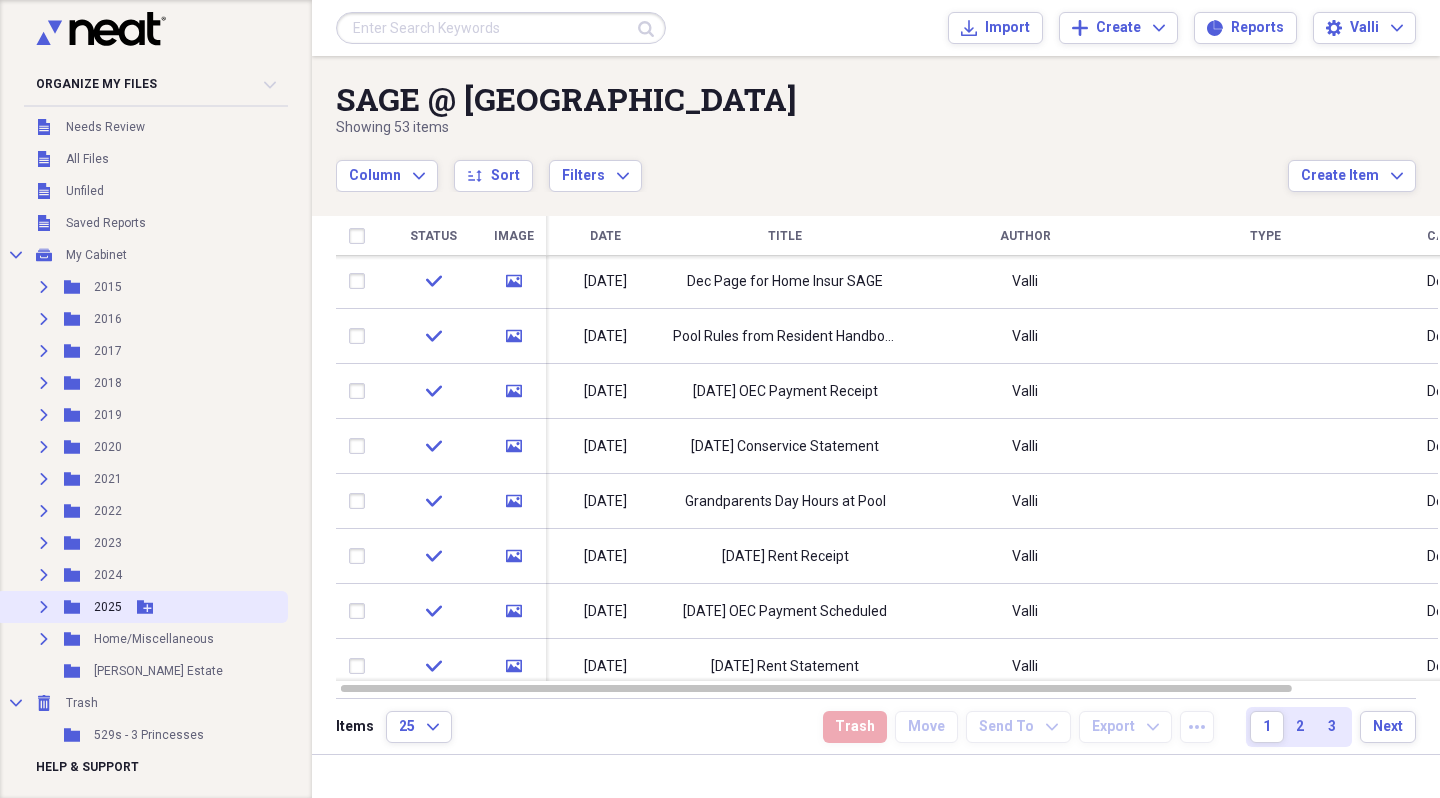 scroll, scrollTop: 3, scrollLeft: 0, axis: vertical 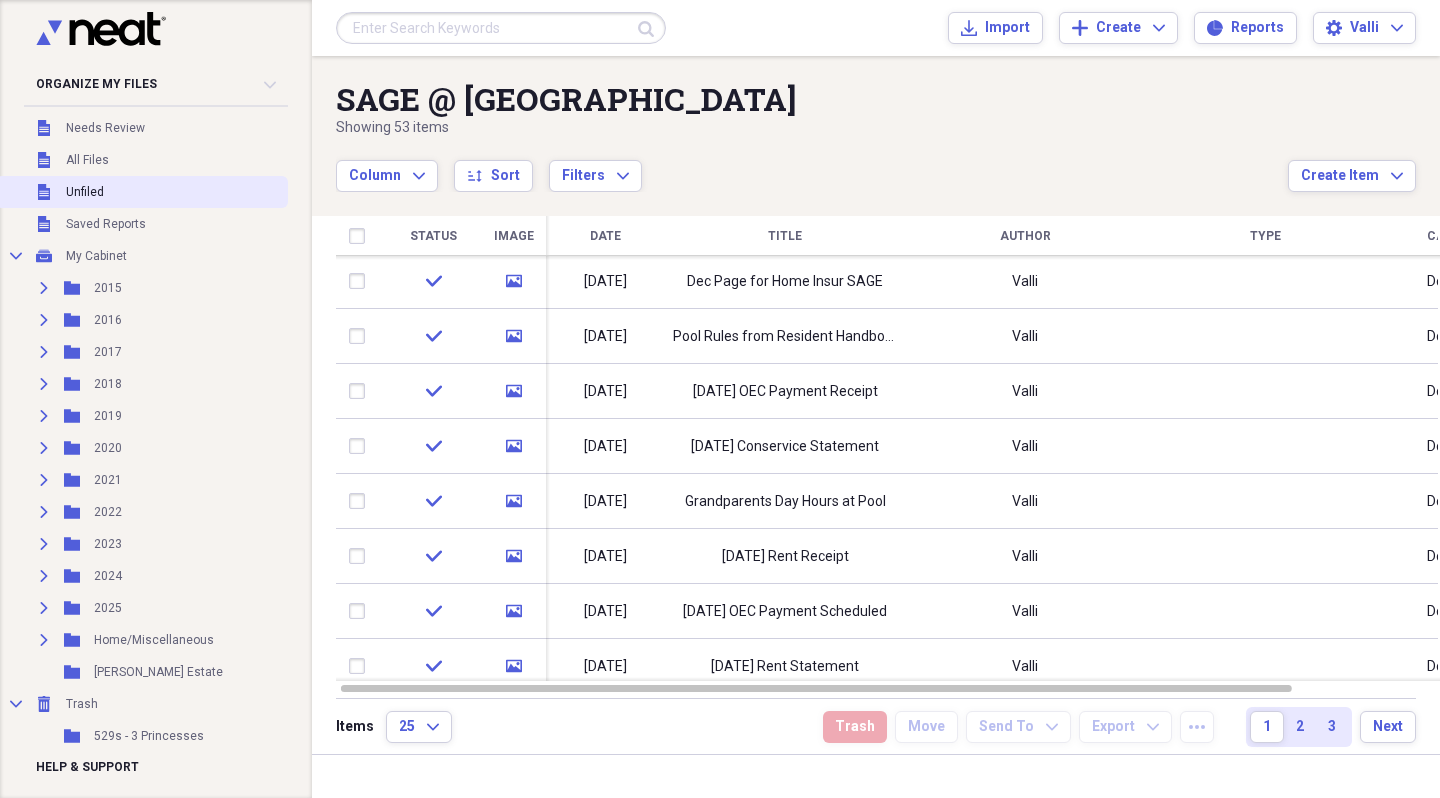 click on "Unfiled" at bounding box center (85, 192) 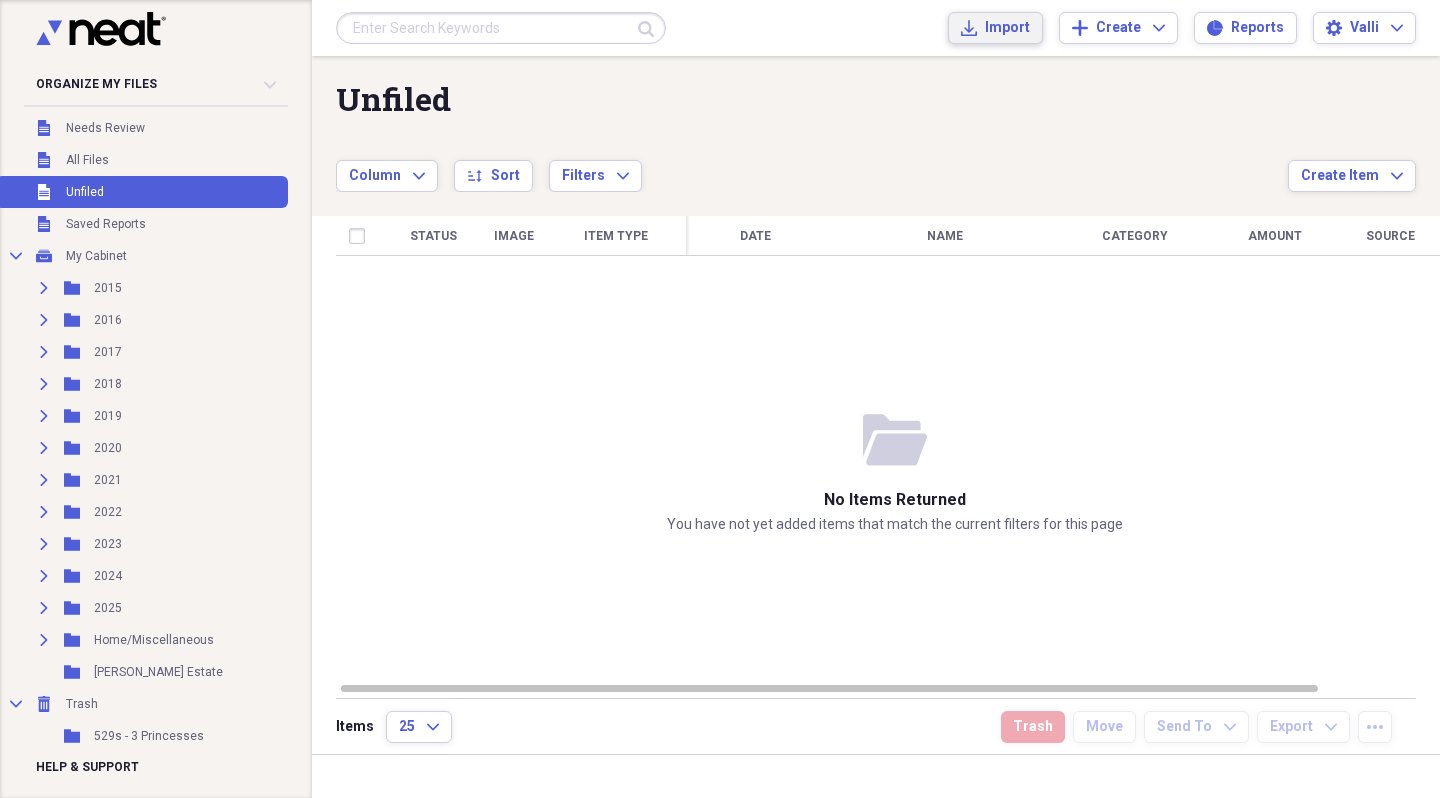 click on "Import" at bounding box center [1007, 28] 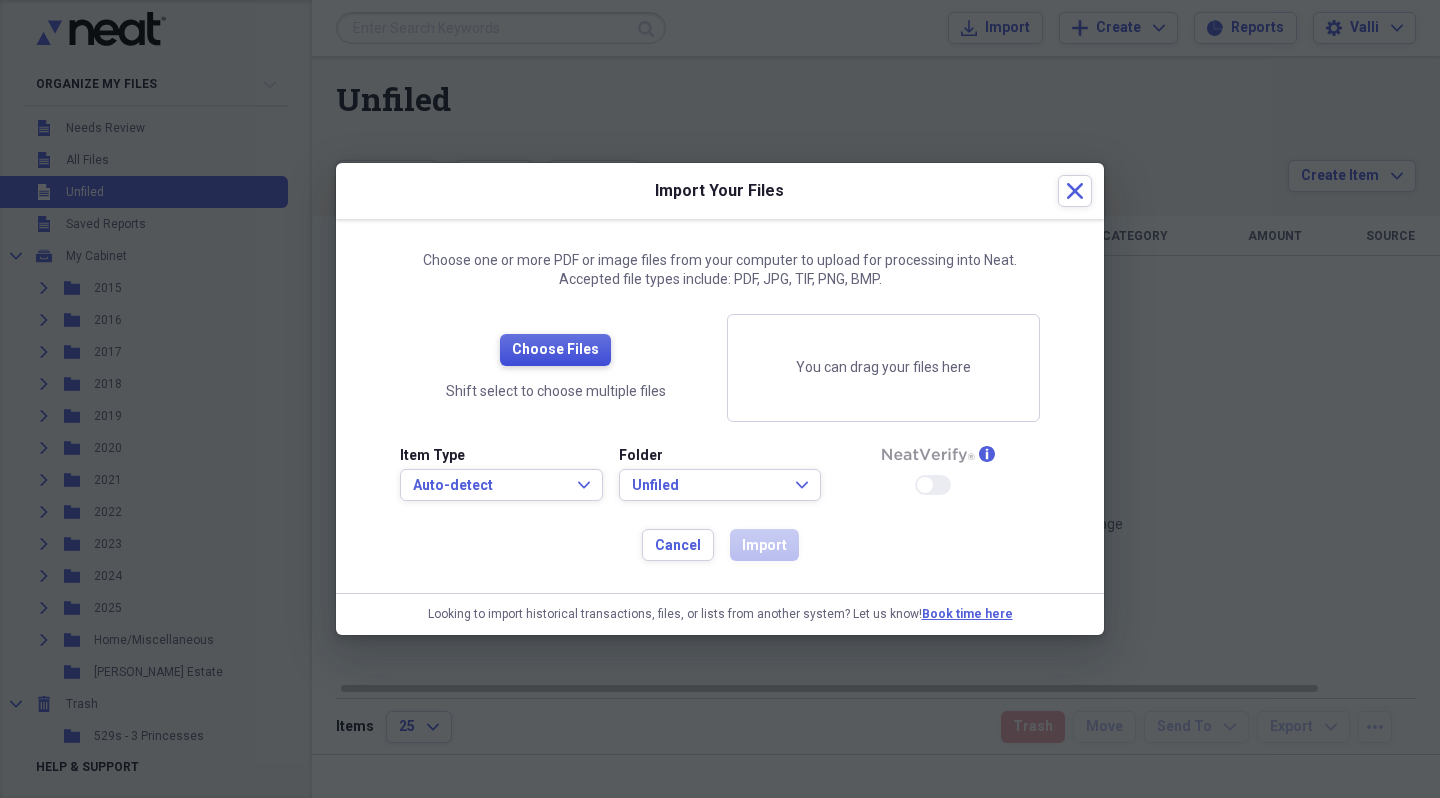 click on "Choose Files" at bounding box center (555, 350) 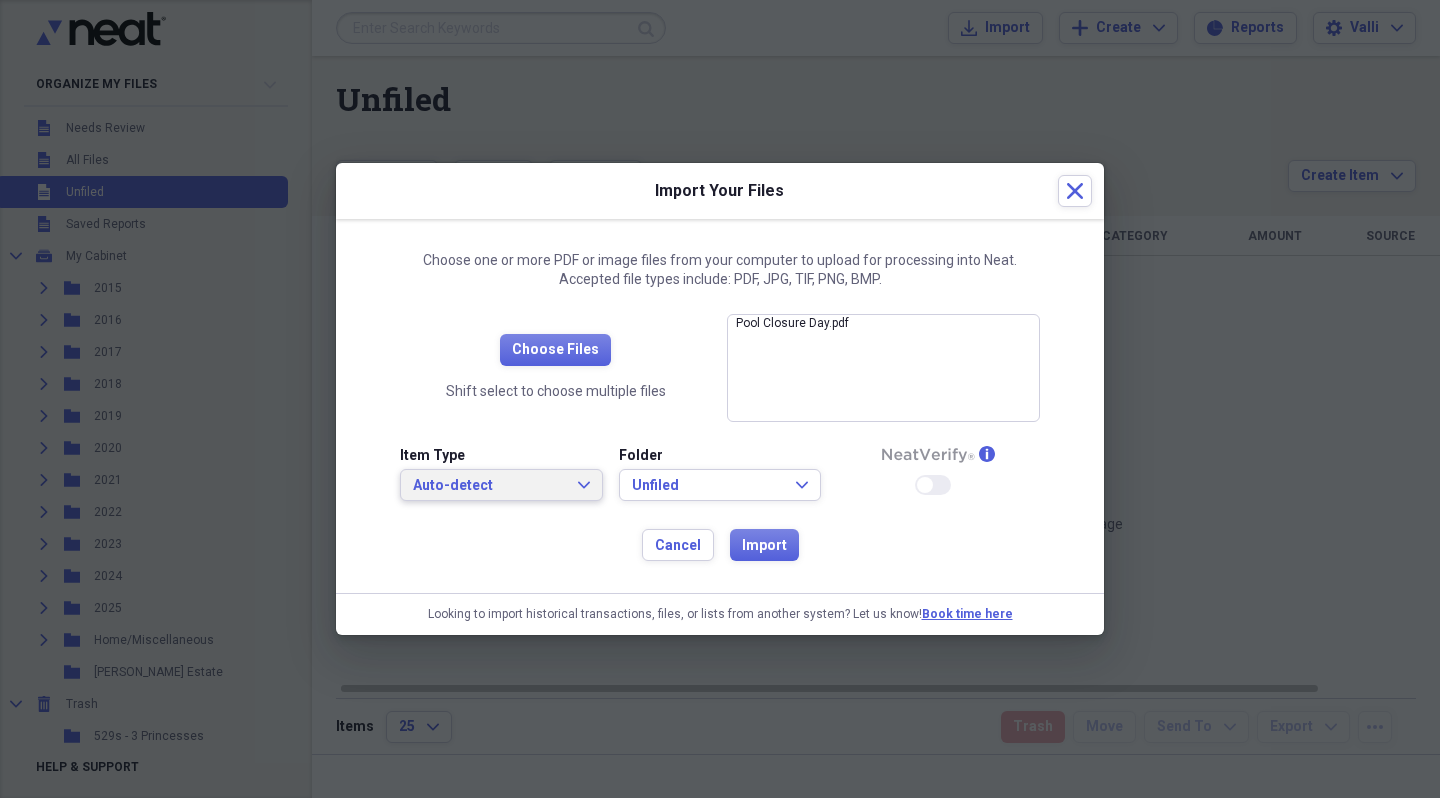 click on "Auto-detect" at bounding box center (489, 486) 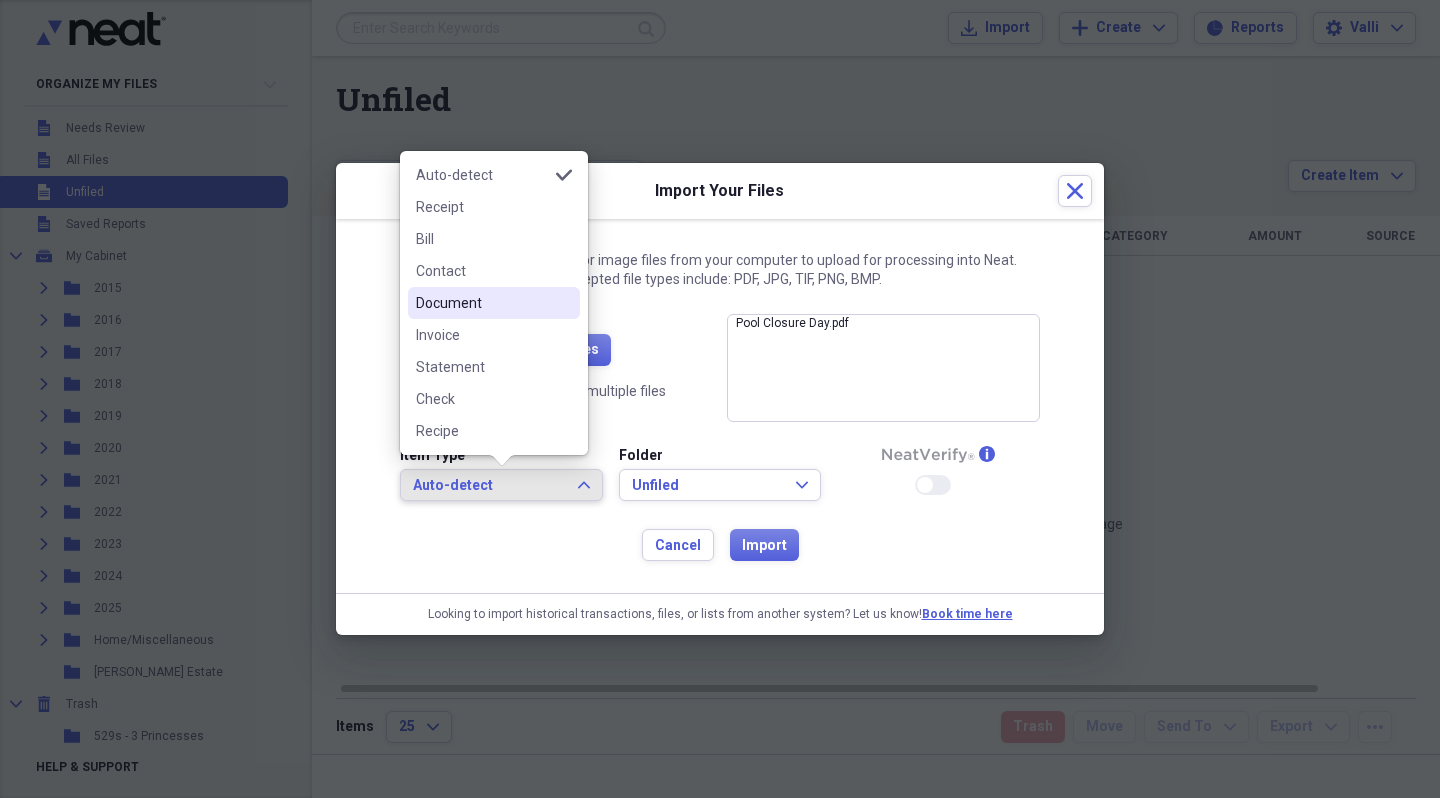 click on "Document" at bounding box center [482, 303] 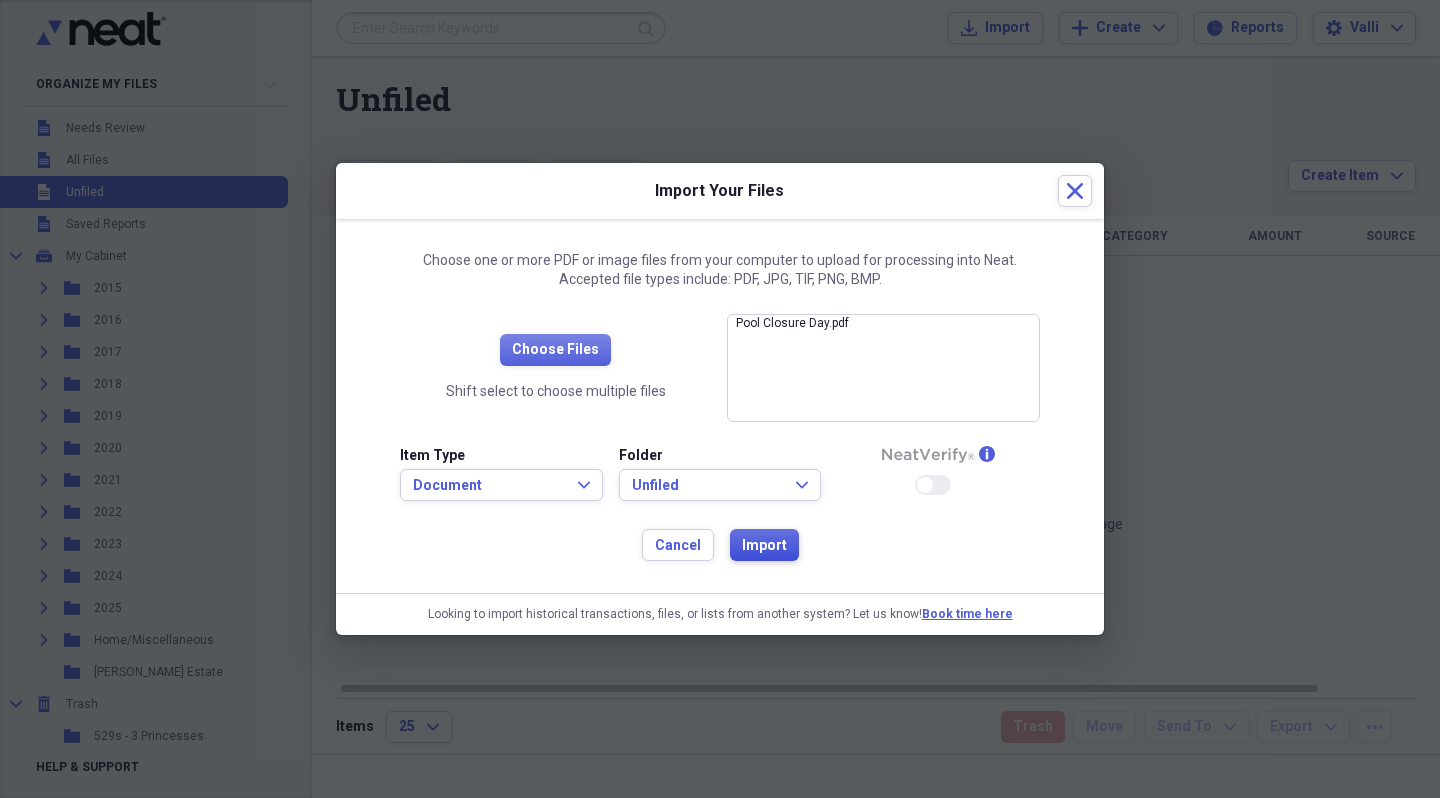click on "Import" at bounding box center [764, 546] 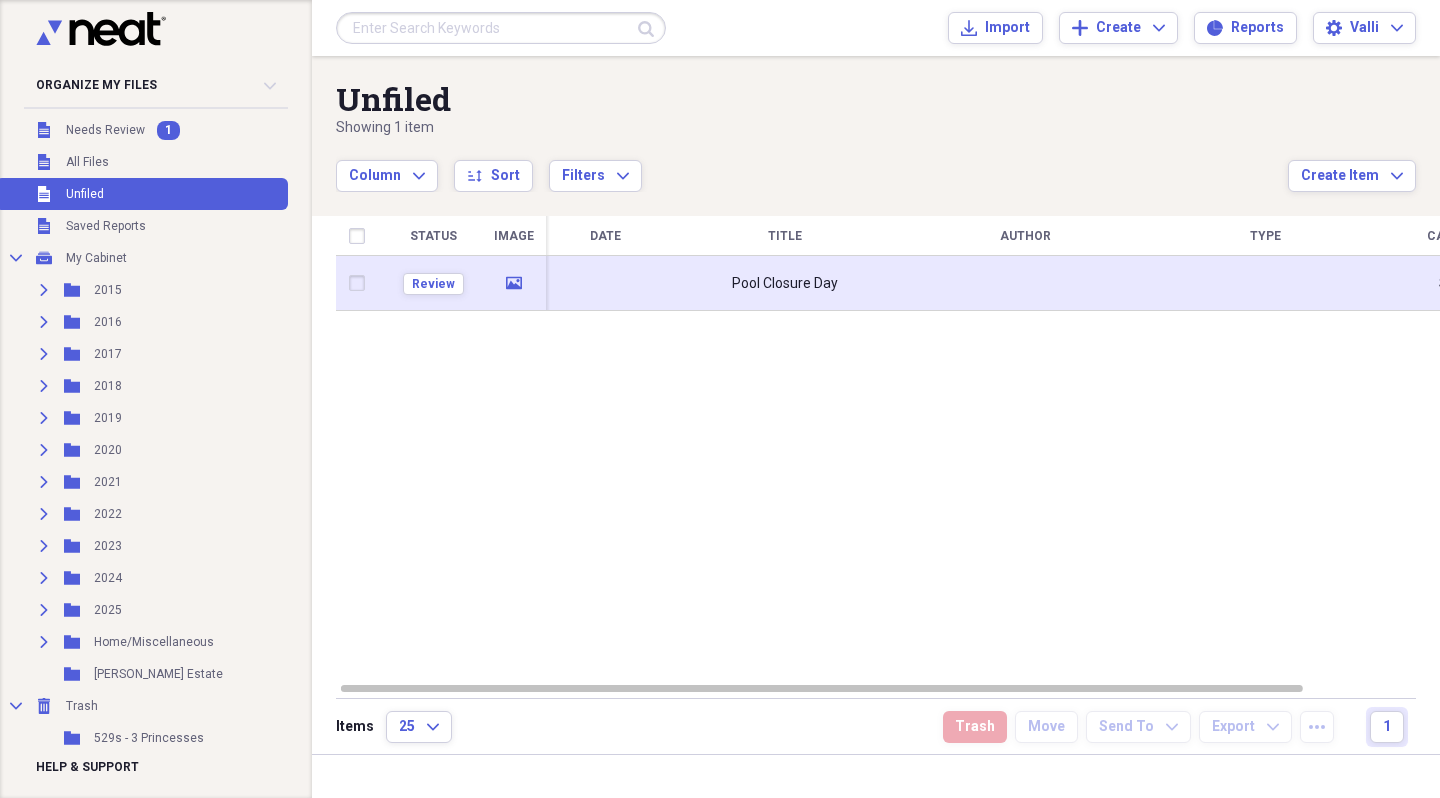 click on "Pool Closure Day" at bounding box center [785, 284] 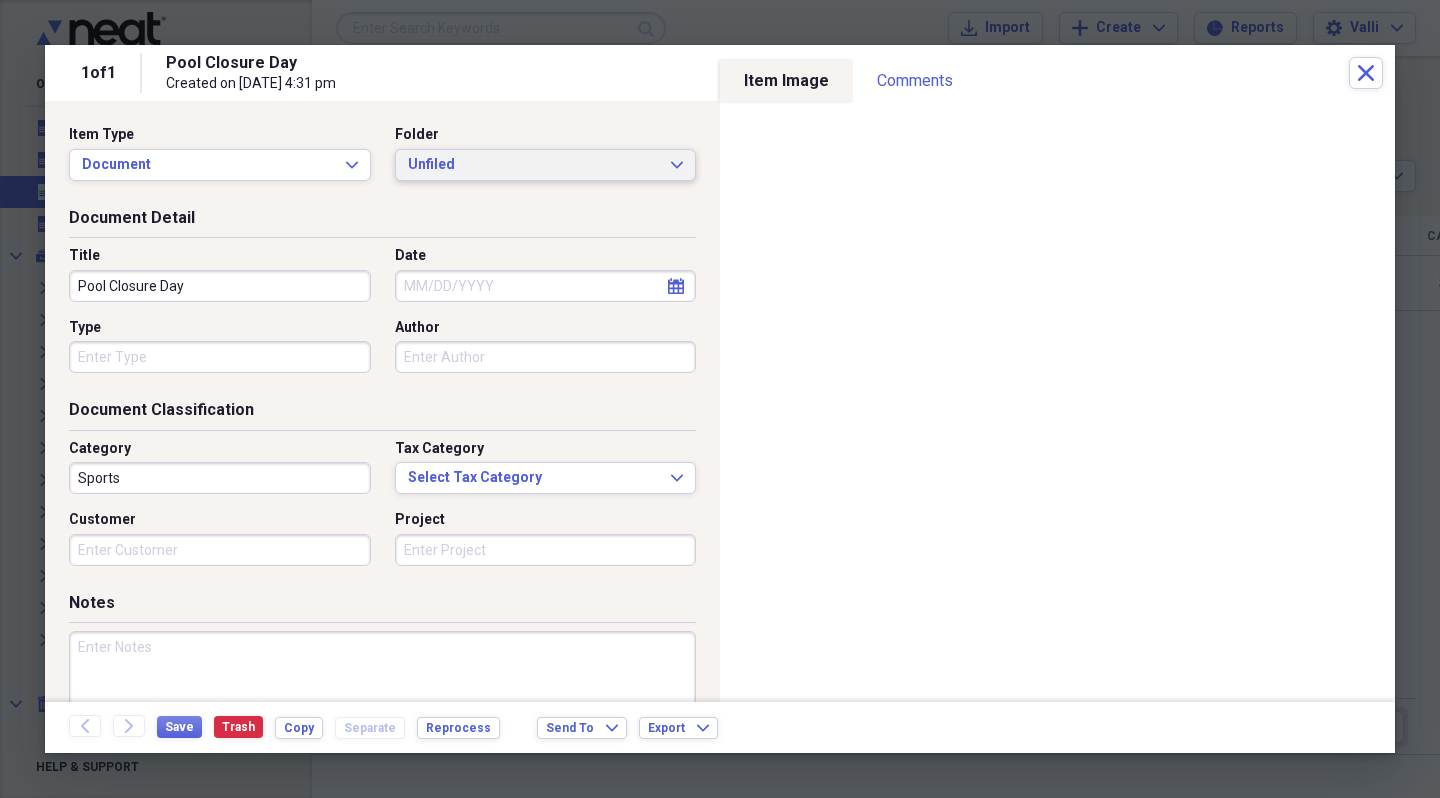 click on "Unfiled" at bounding box center (534, 165) 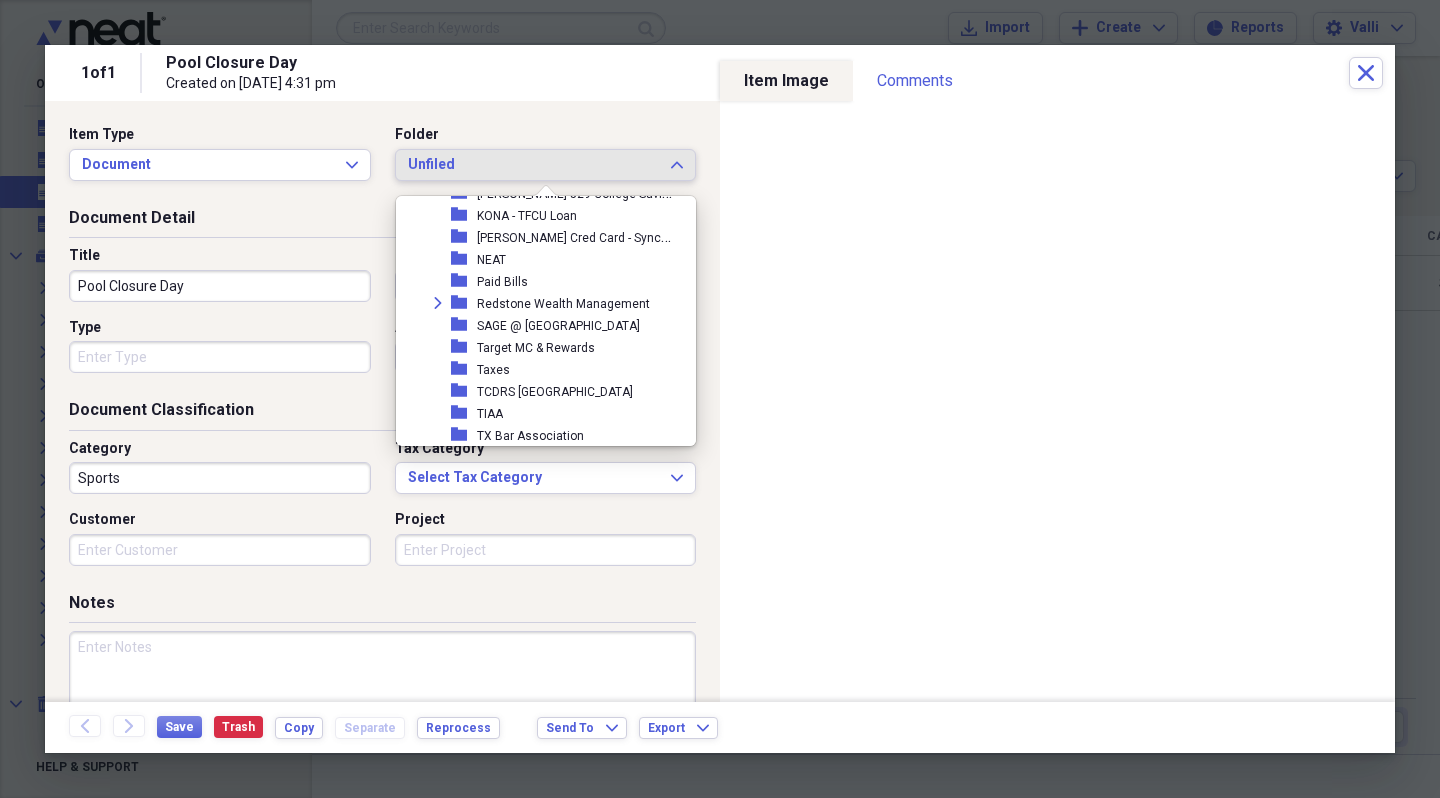 scroll, scrollTop: 535, scrollLeft: 0, axis: vertical 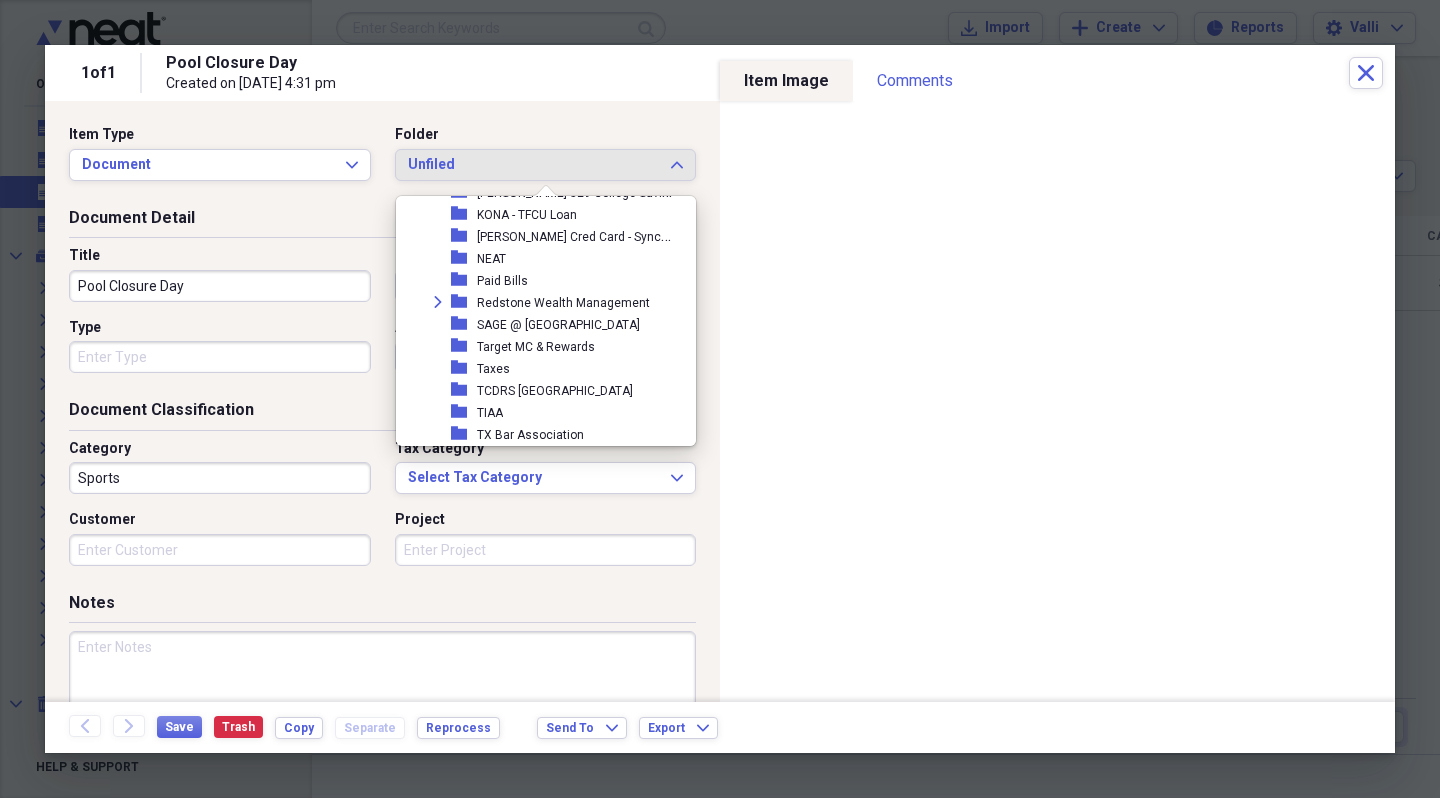 click on "SAGE @ [GEOGRAPHIC_DATA]" at bounding box center [558, 325] 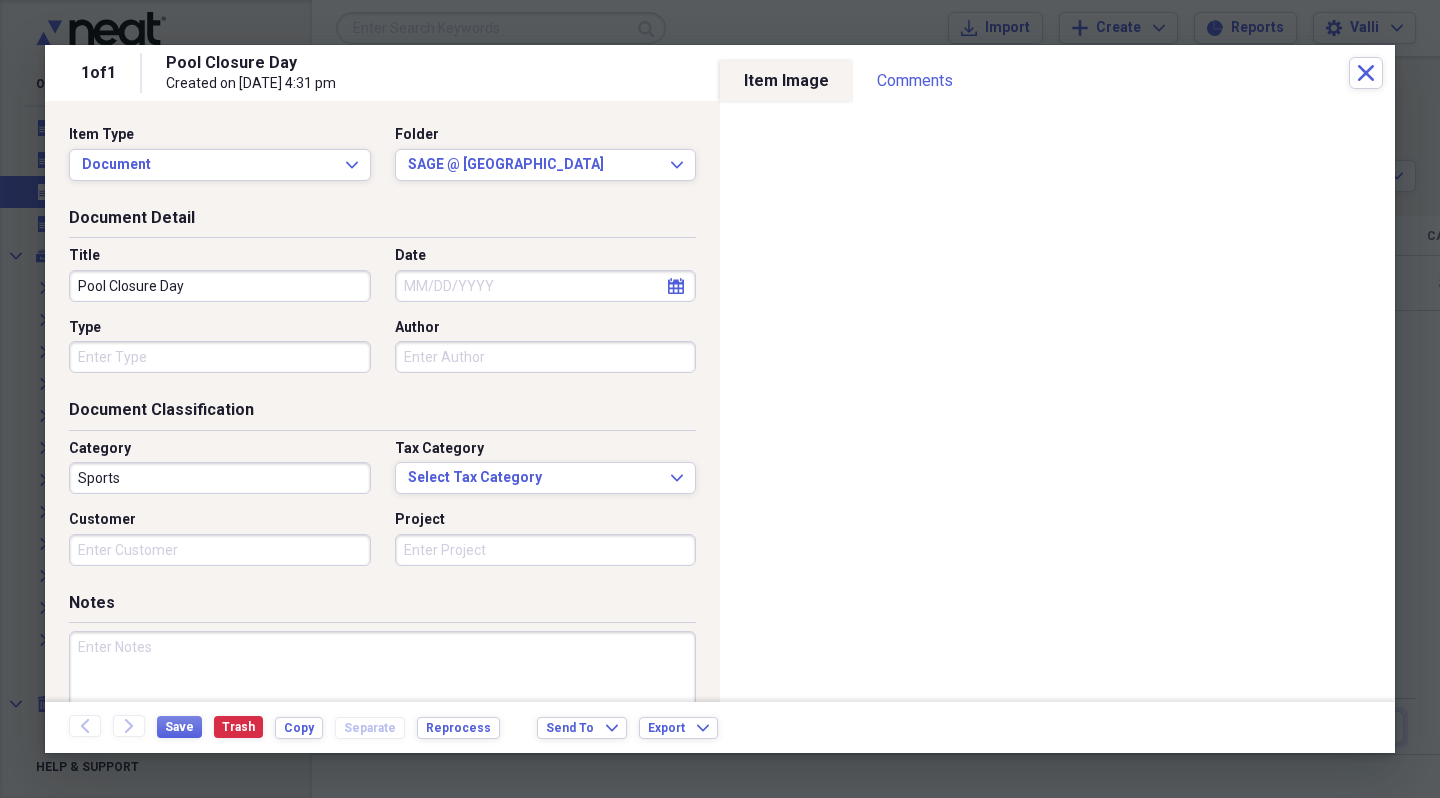 click on "Date" at bounding box center [546, 286] 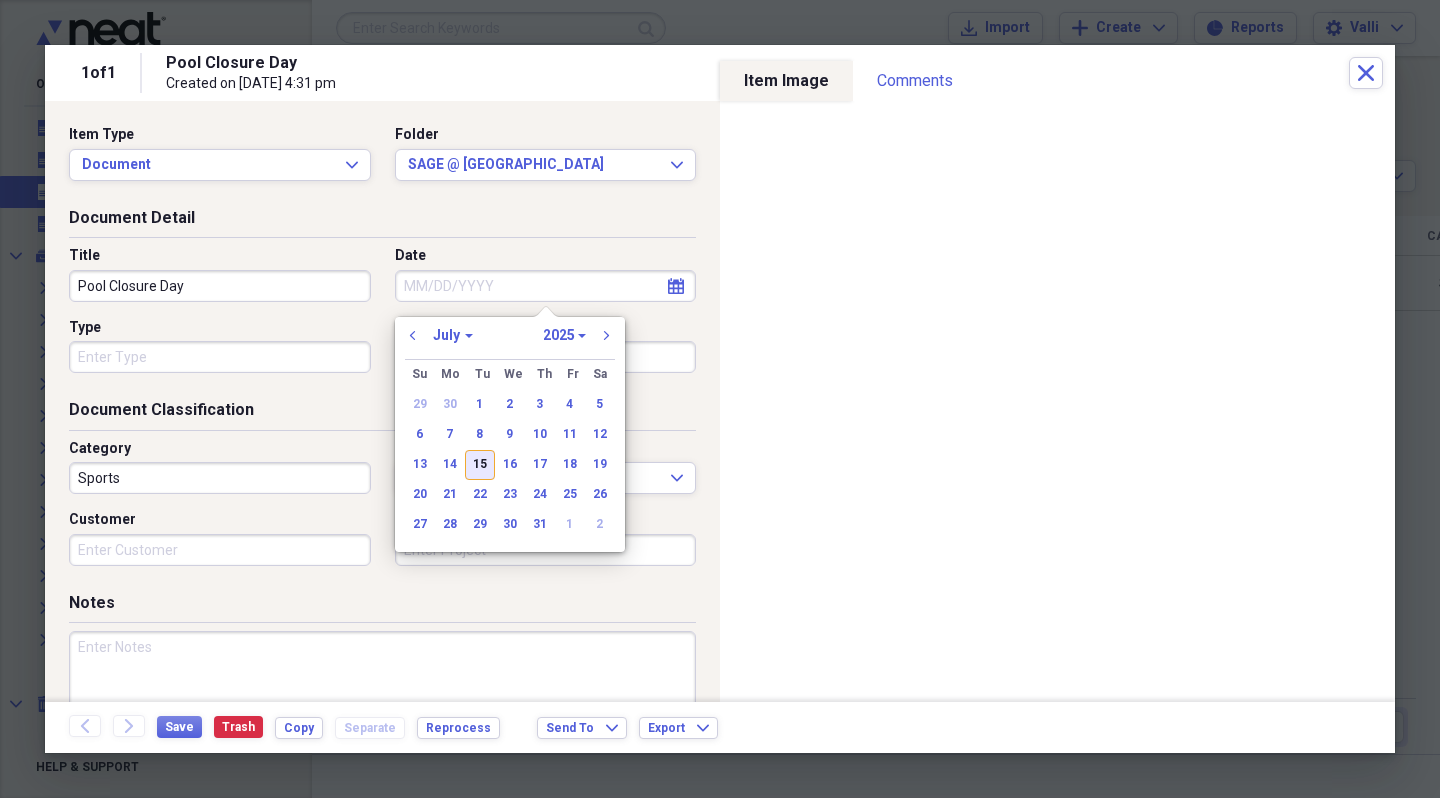 click on "15" at bounding box center [480, 465] 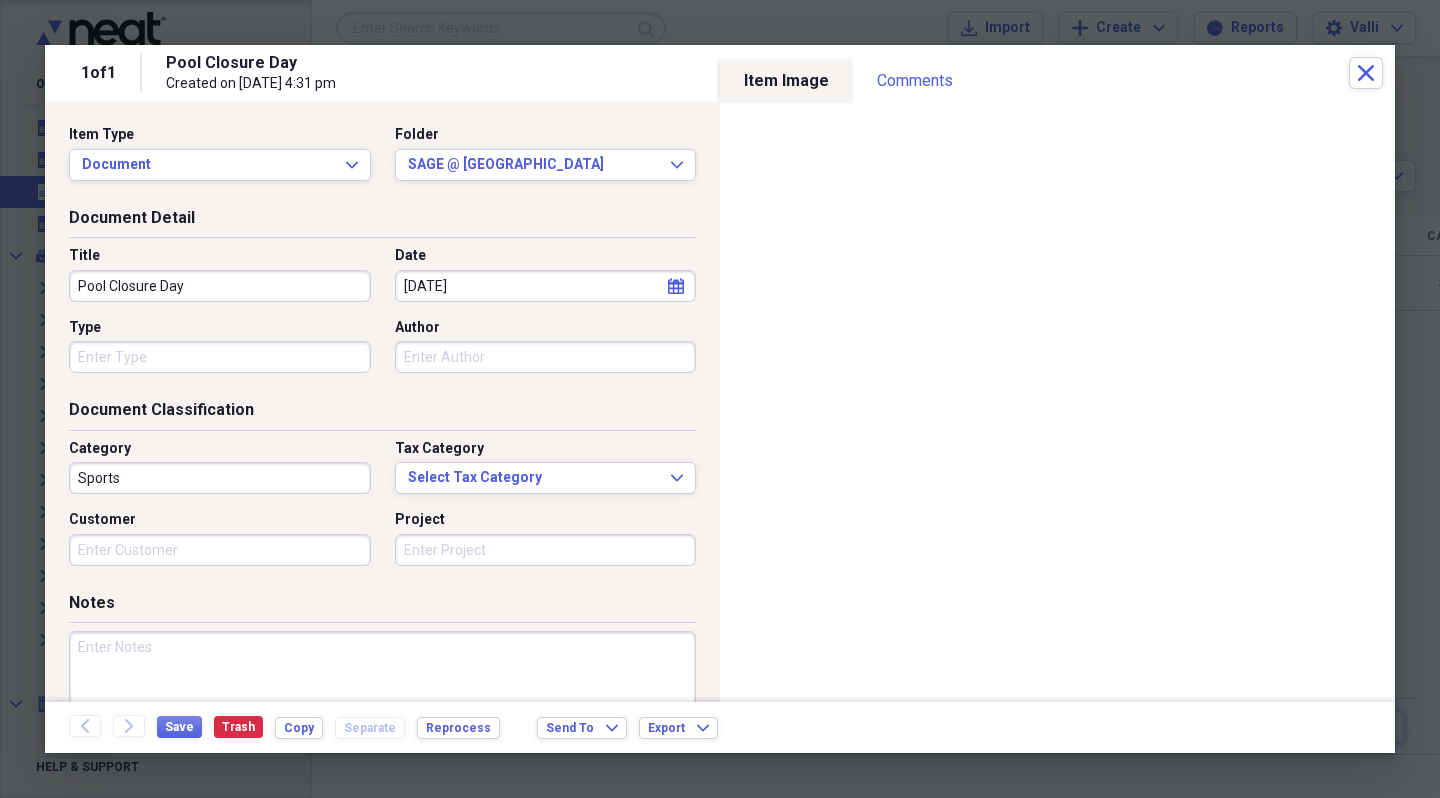 click on "Author" at bounding box center (546, 357) 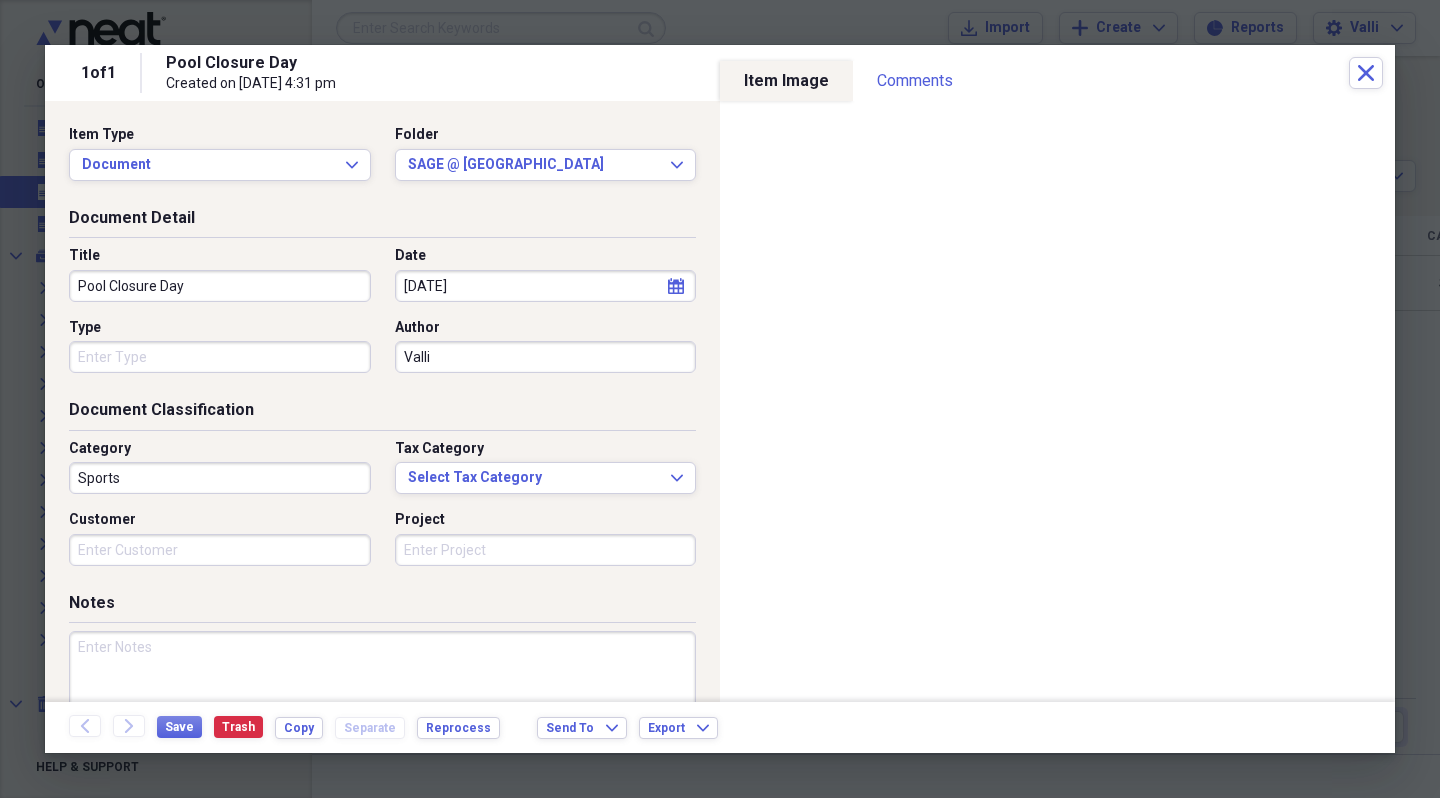 type on "Valli" 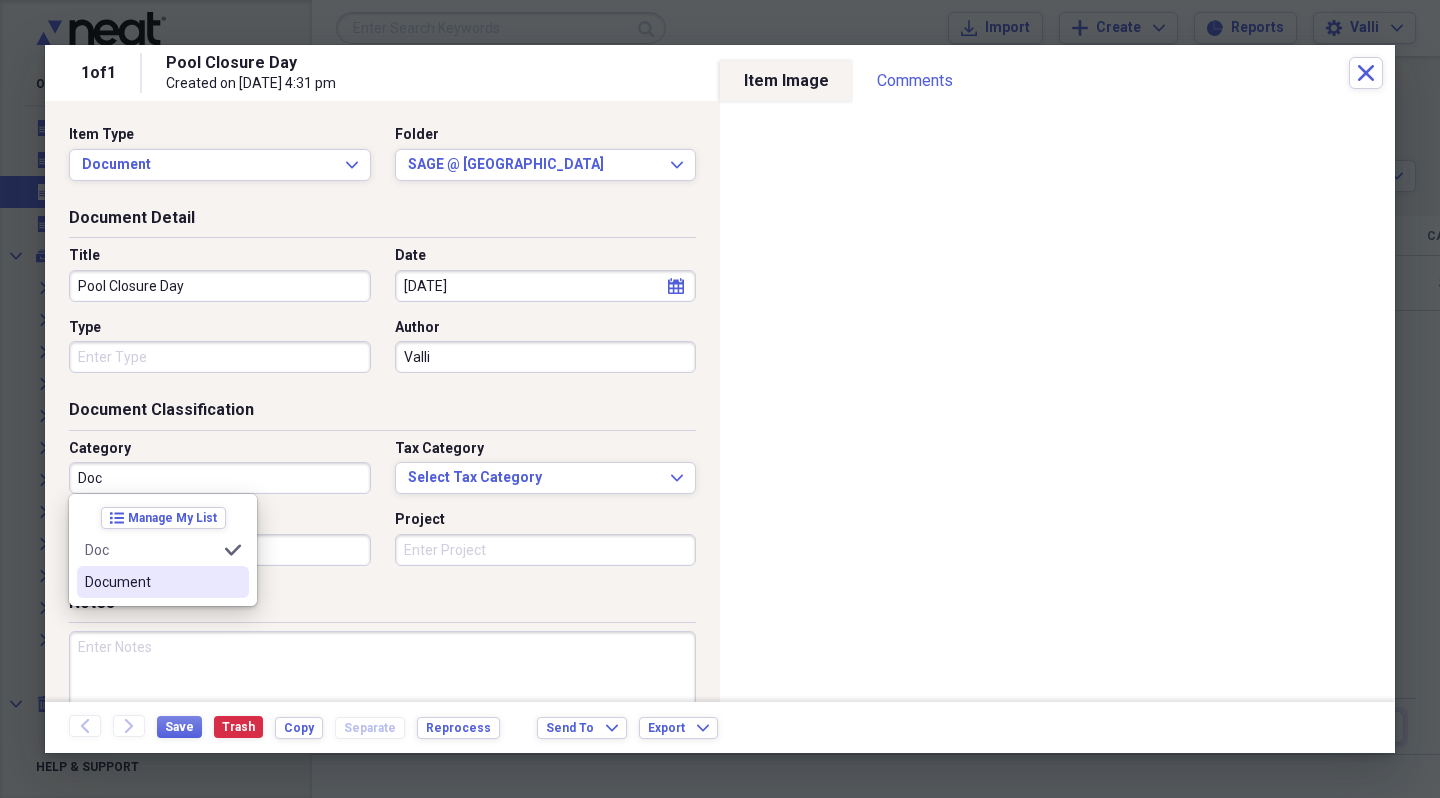 click on "Document" at bounding box center [151, 582] 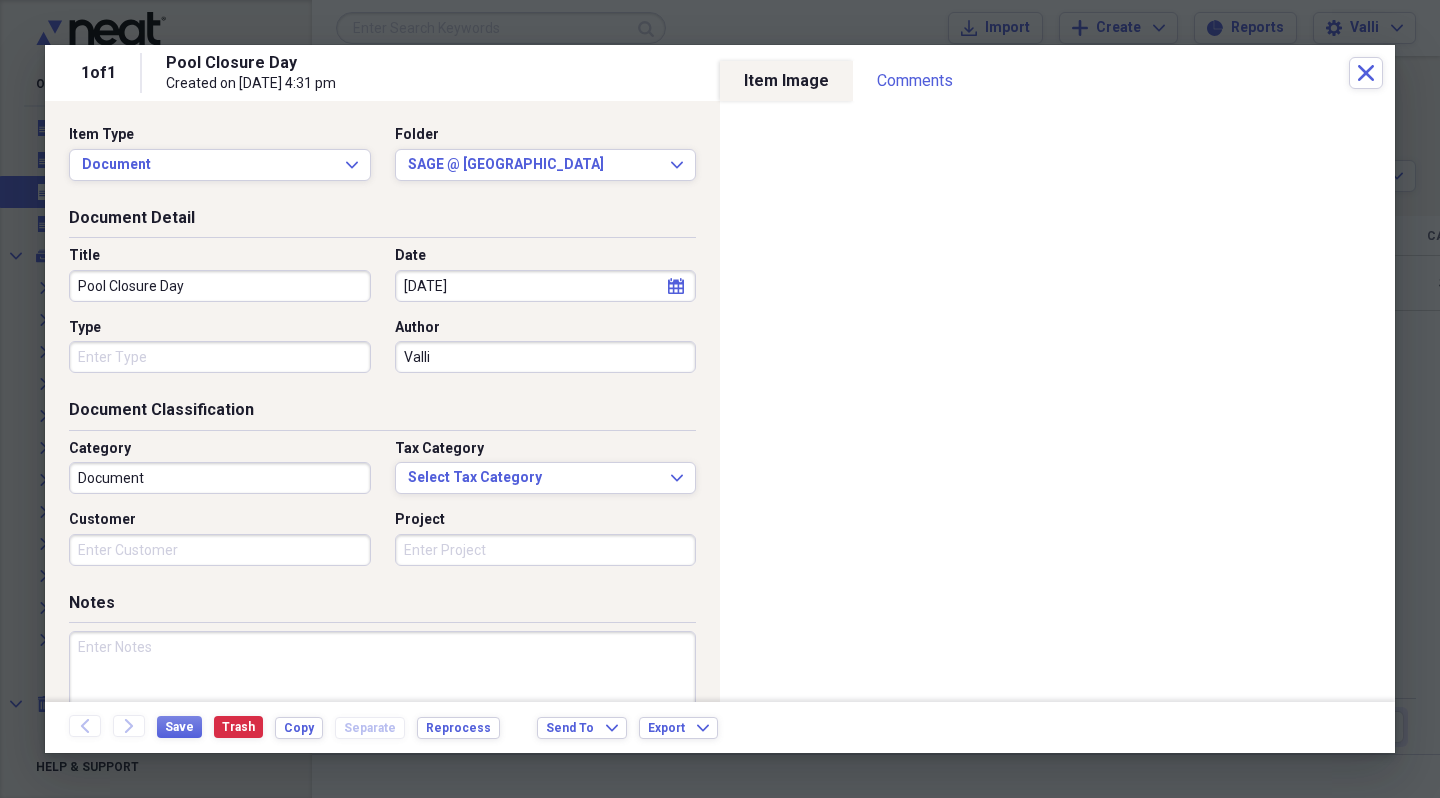 click on "Pool Closure Day" at bounding box center (220, 286) 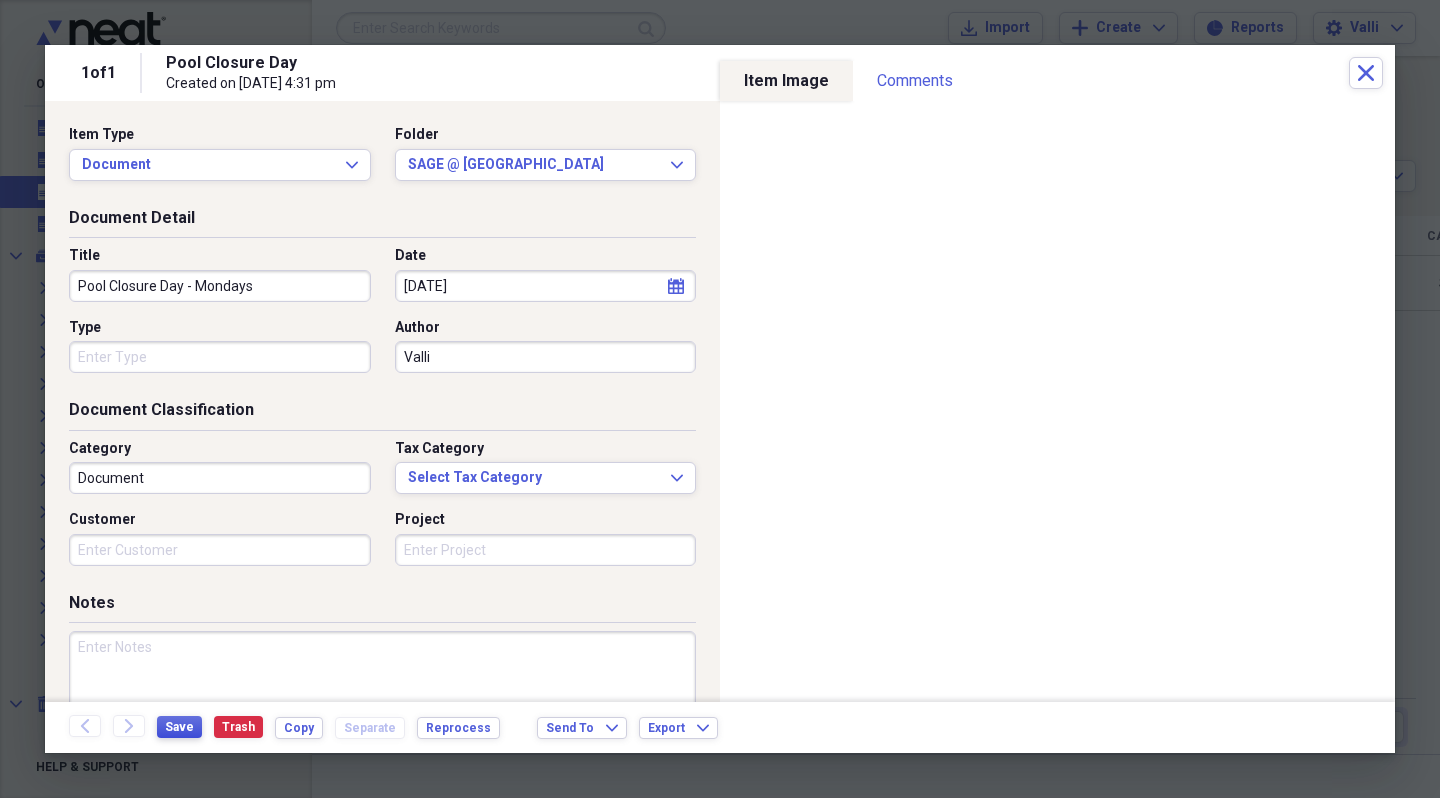 type on "Pool Closure Day - Mondays" 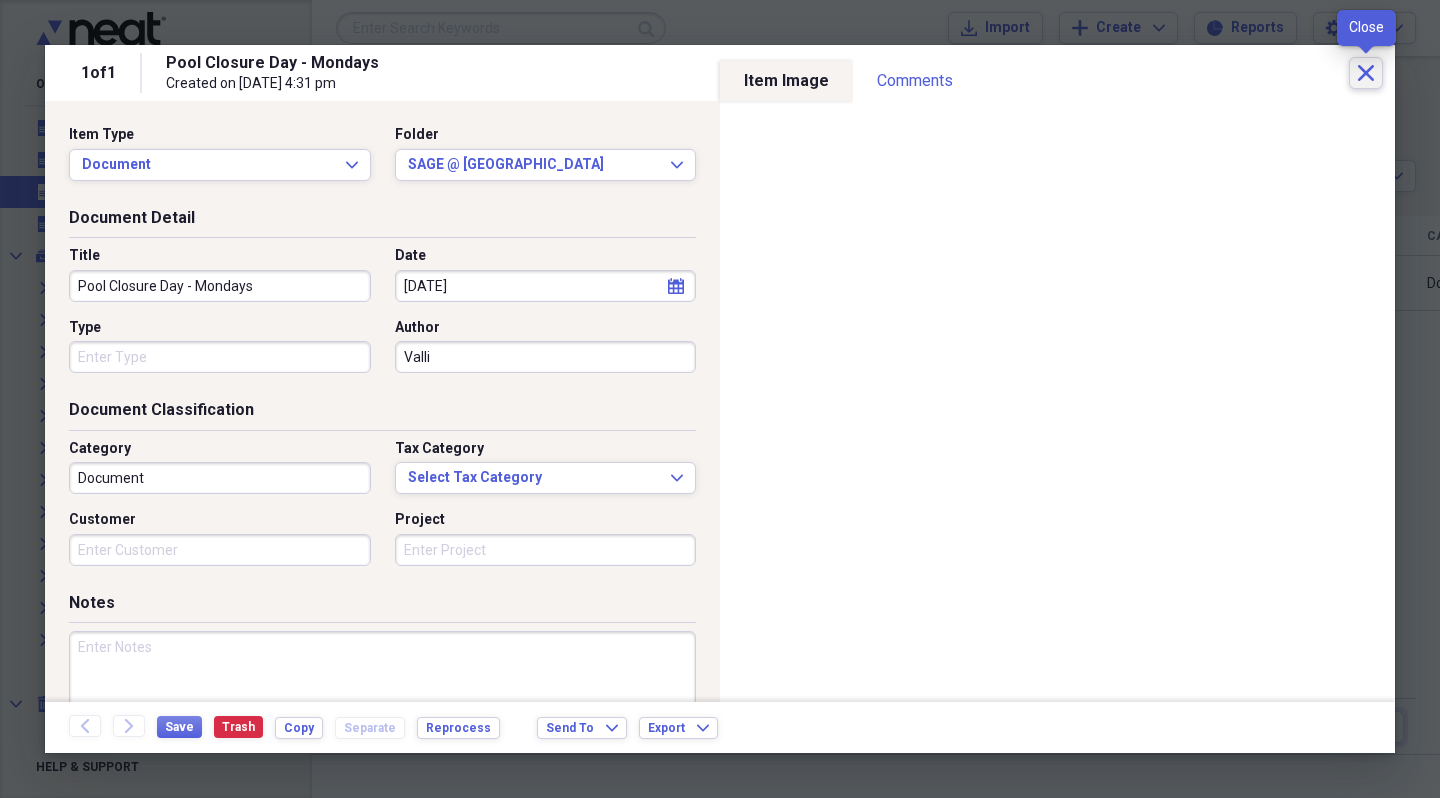 click on "Close" at bounding box center (1366, 73) 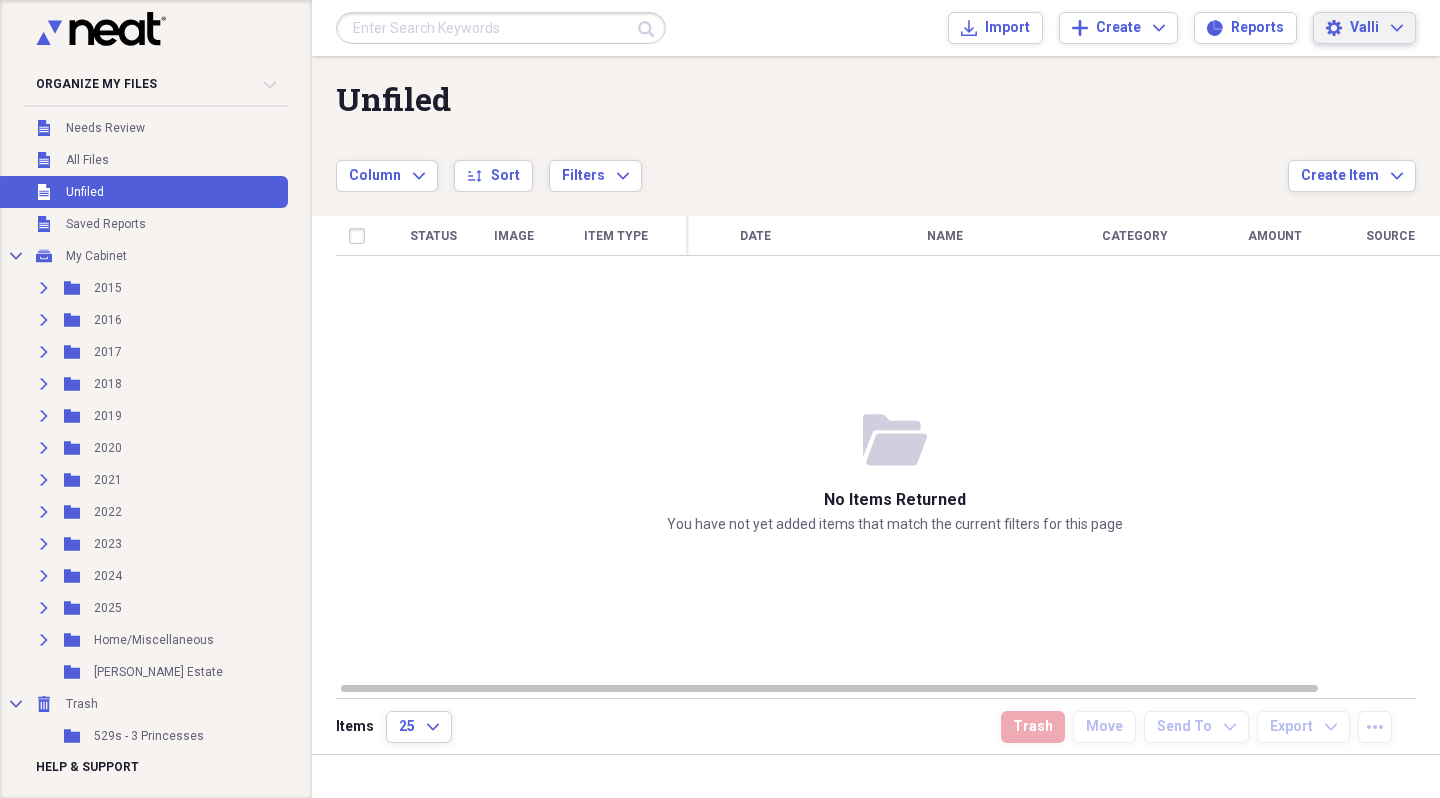click on "Valli" at bounding box center (1364, 28) 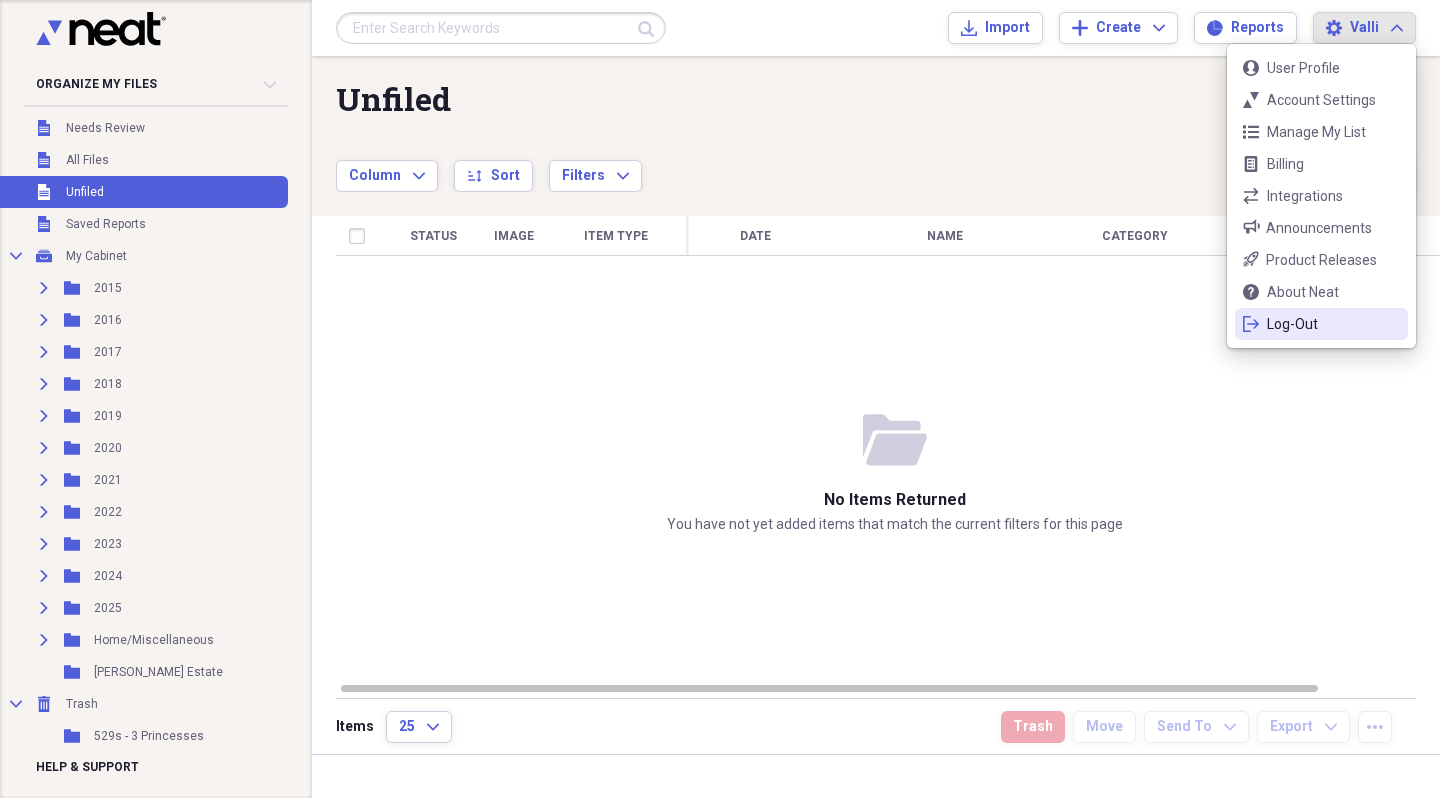 click on "Log-Out" at bounding box center [1321, 324] 